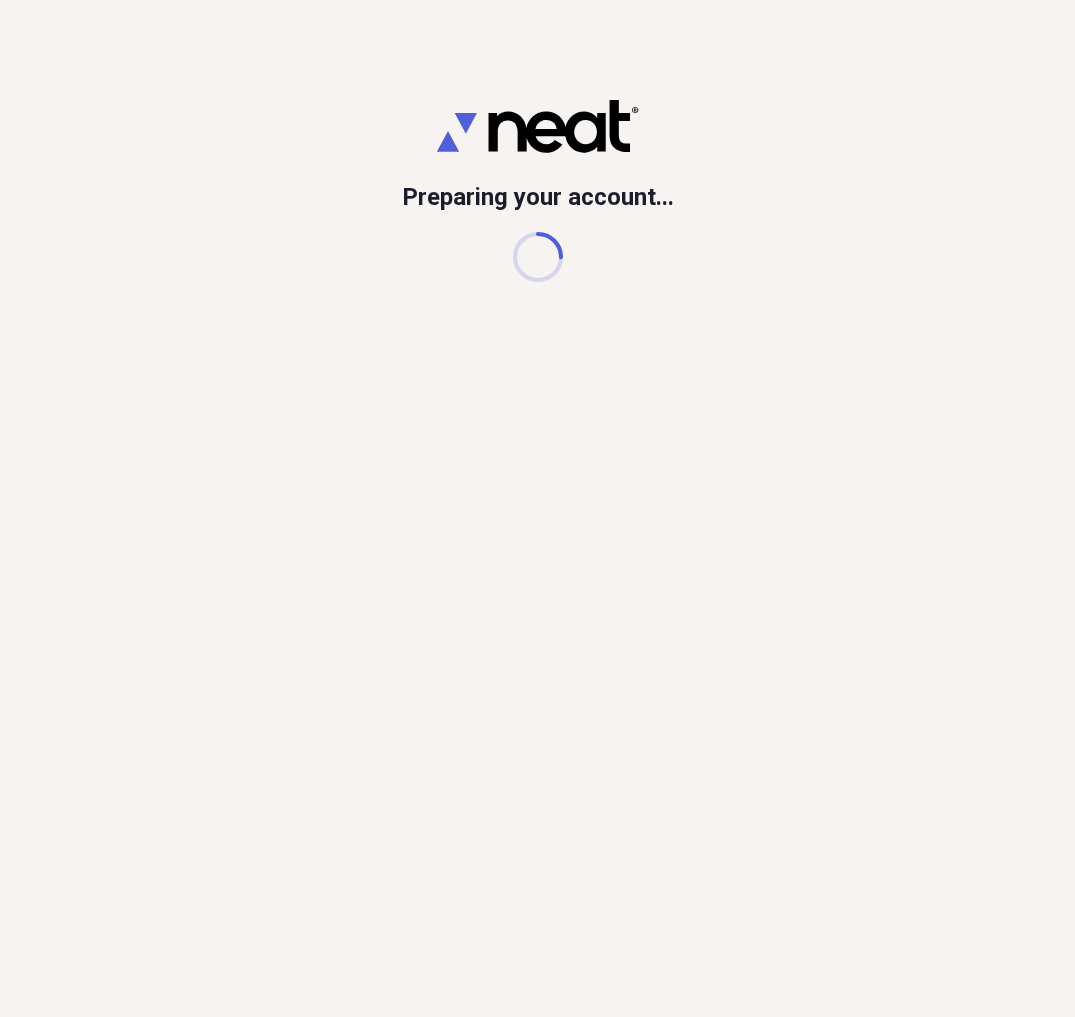 scroll, scrollTop: 0, scrollLeft: 0, axis: both 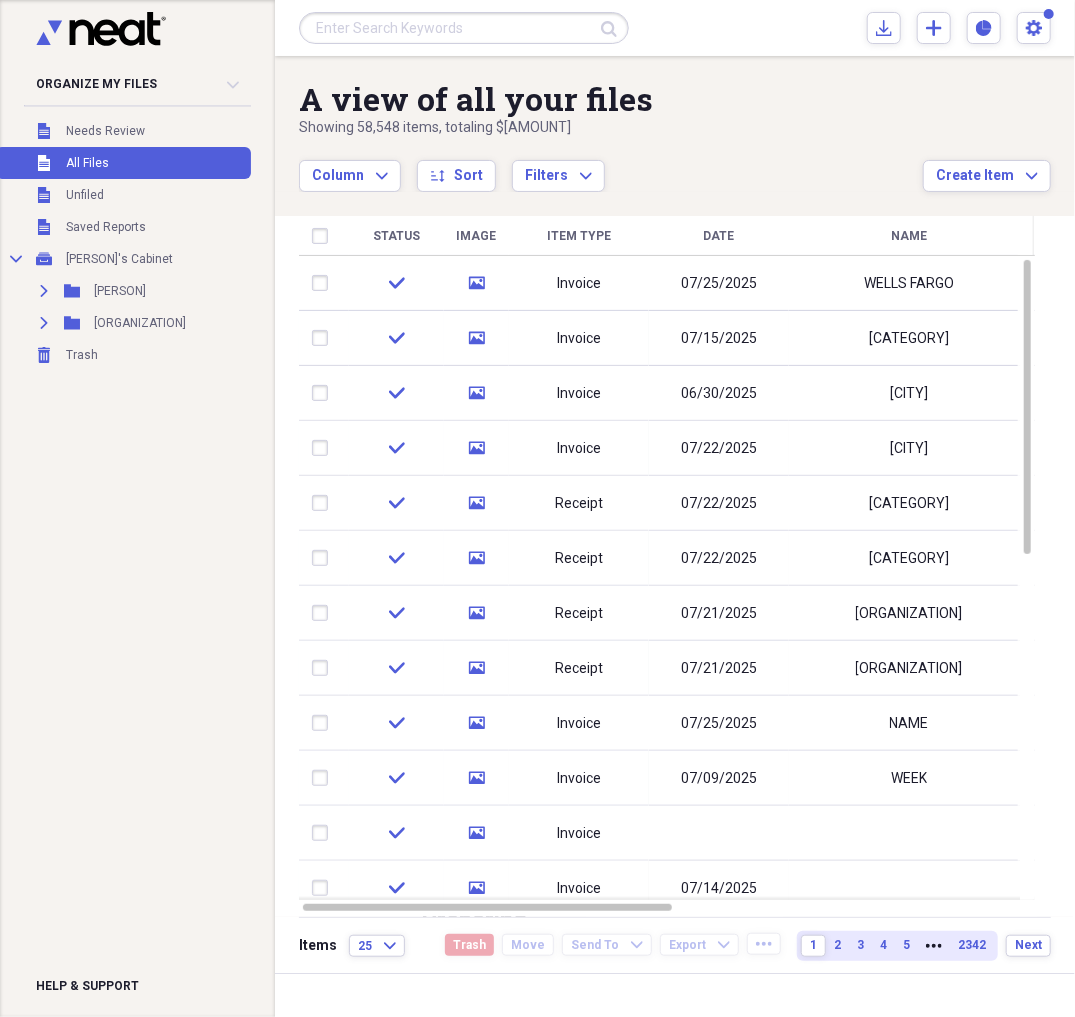 click at bounding box center (464, 28) 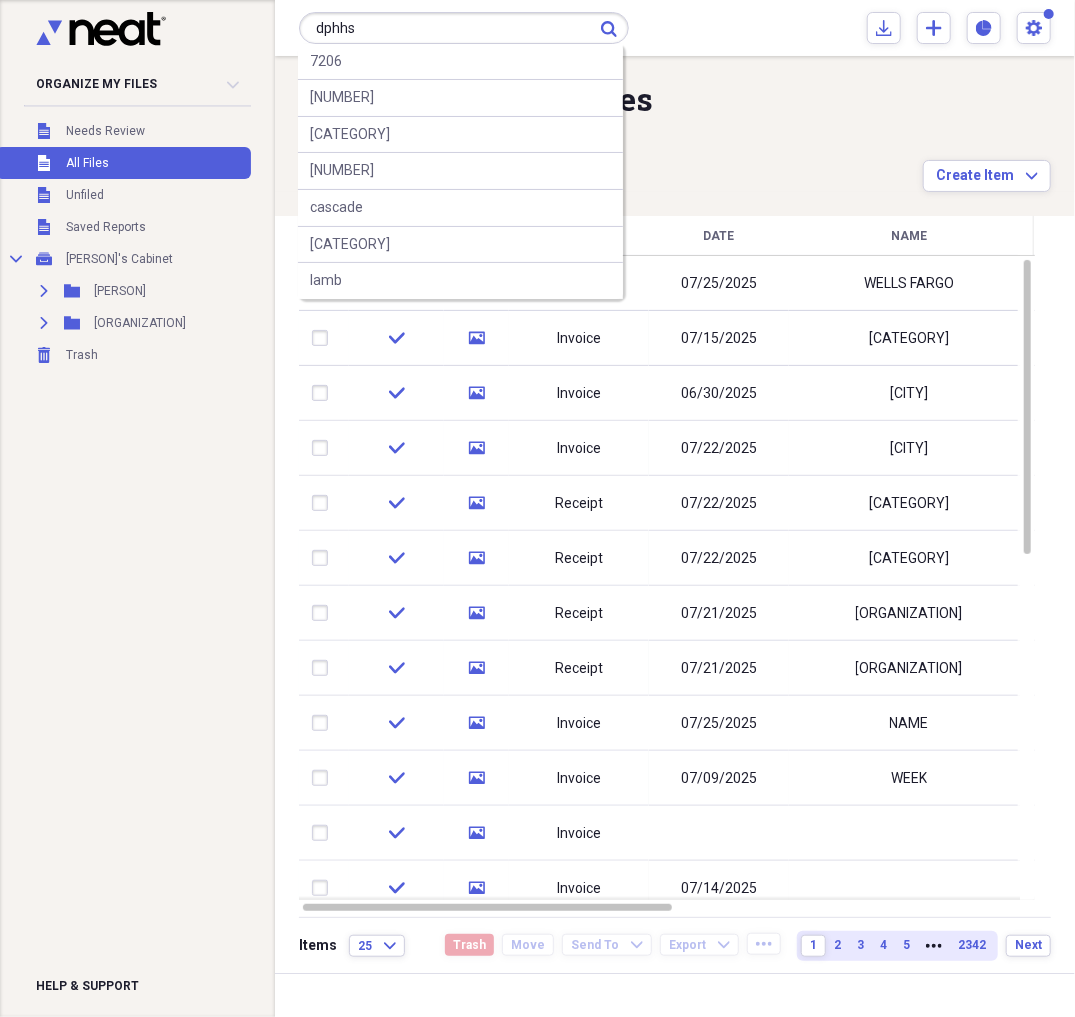 type on "dphhs" 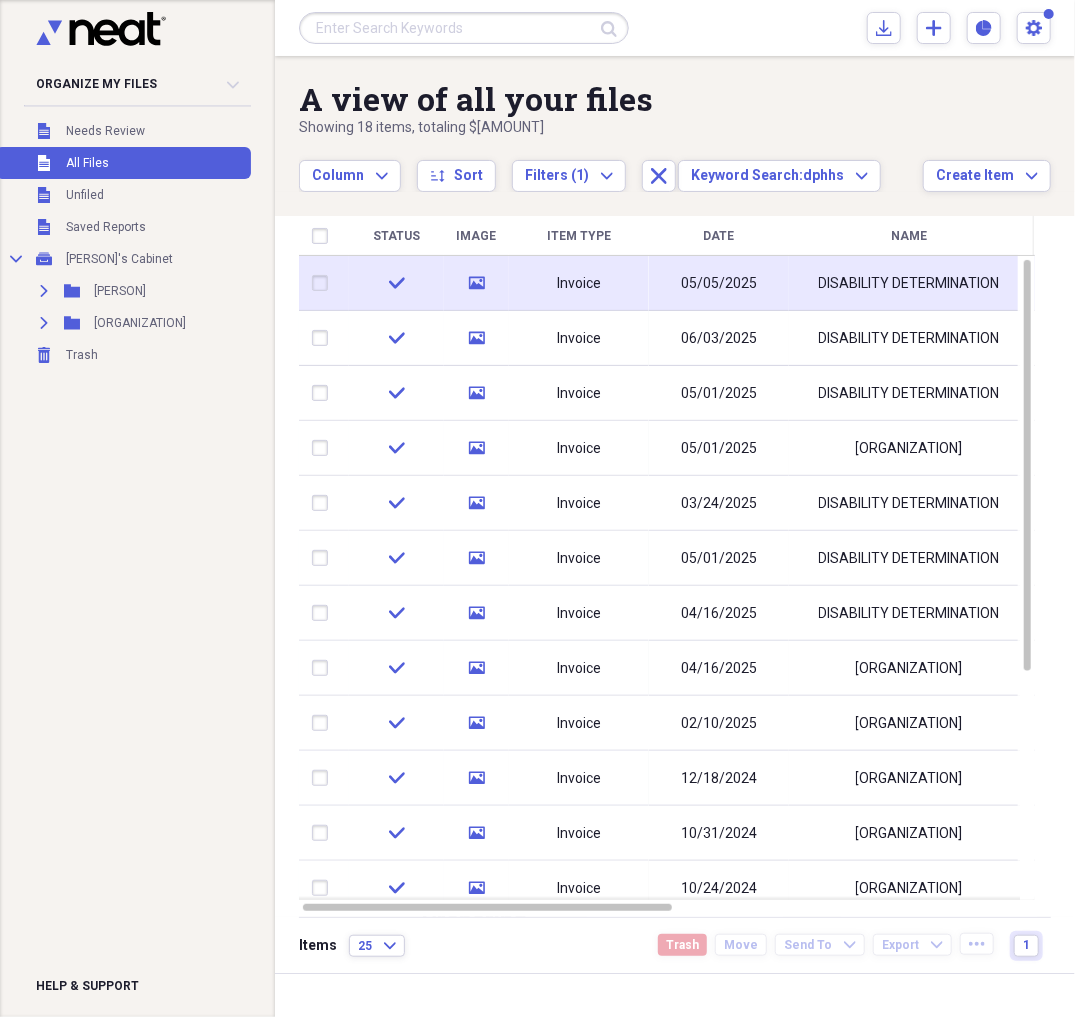 click on "Invoice" at bounding box center [579, 284] 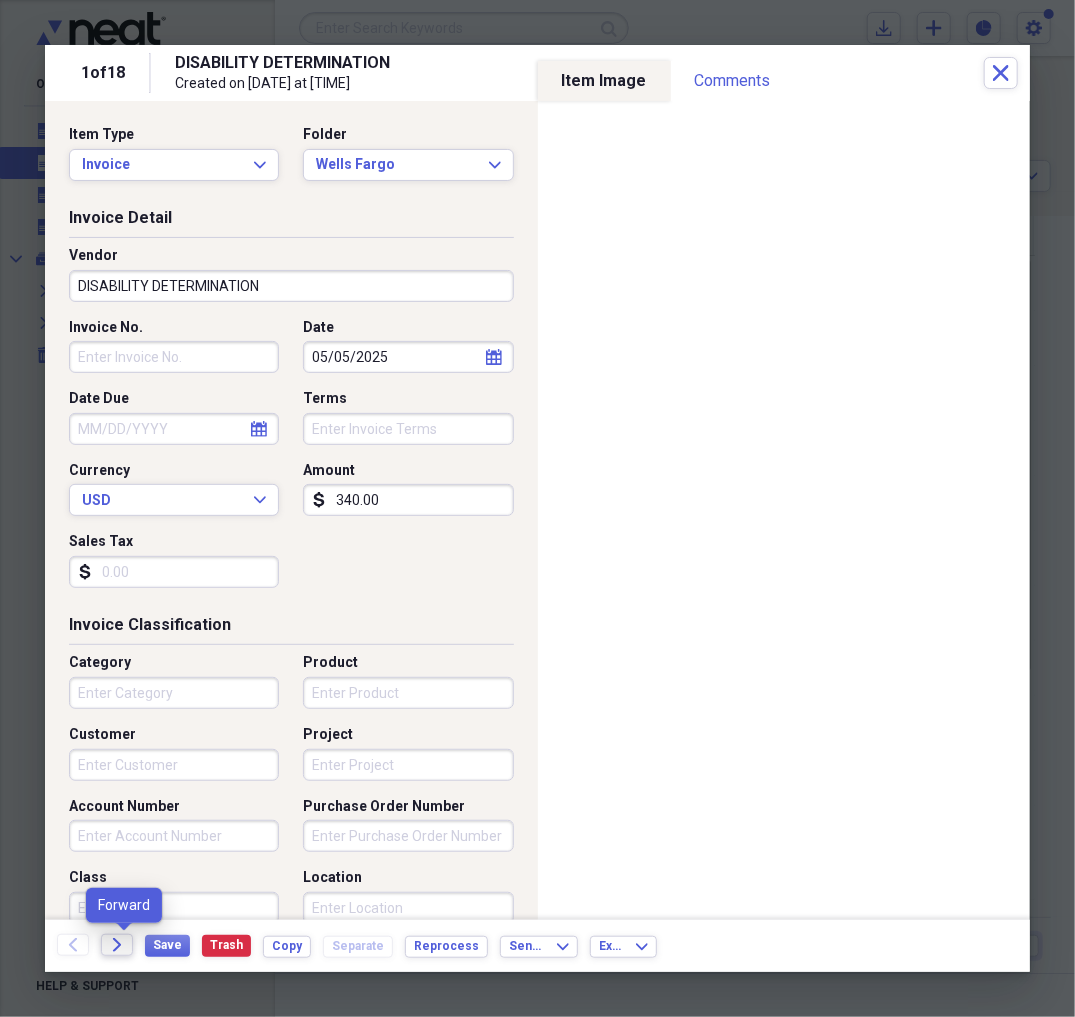 click on "Forward" 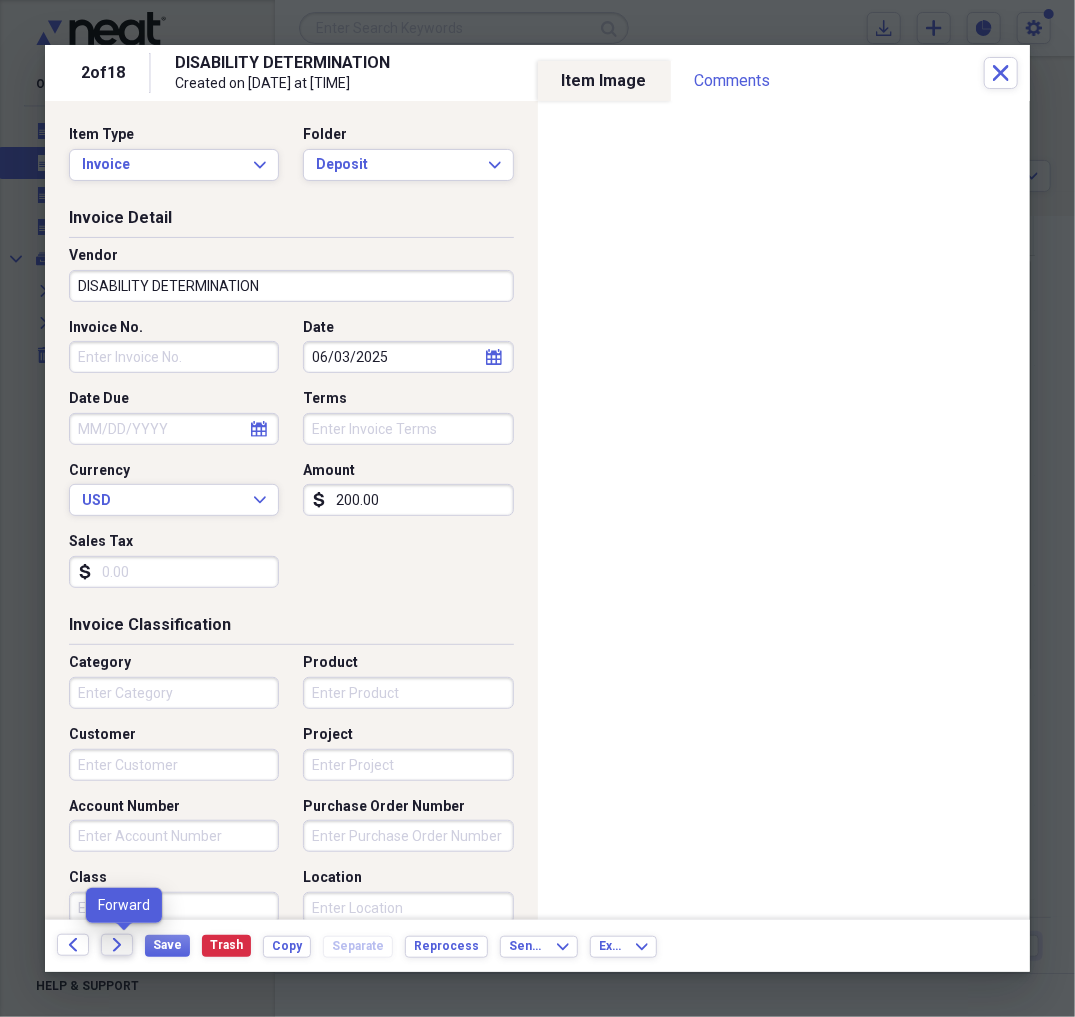 click on "Forward" 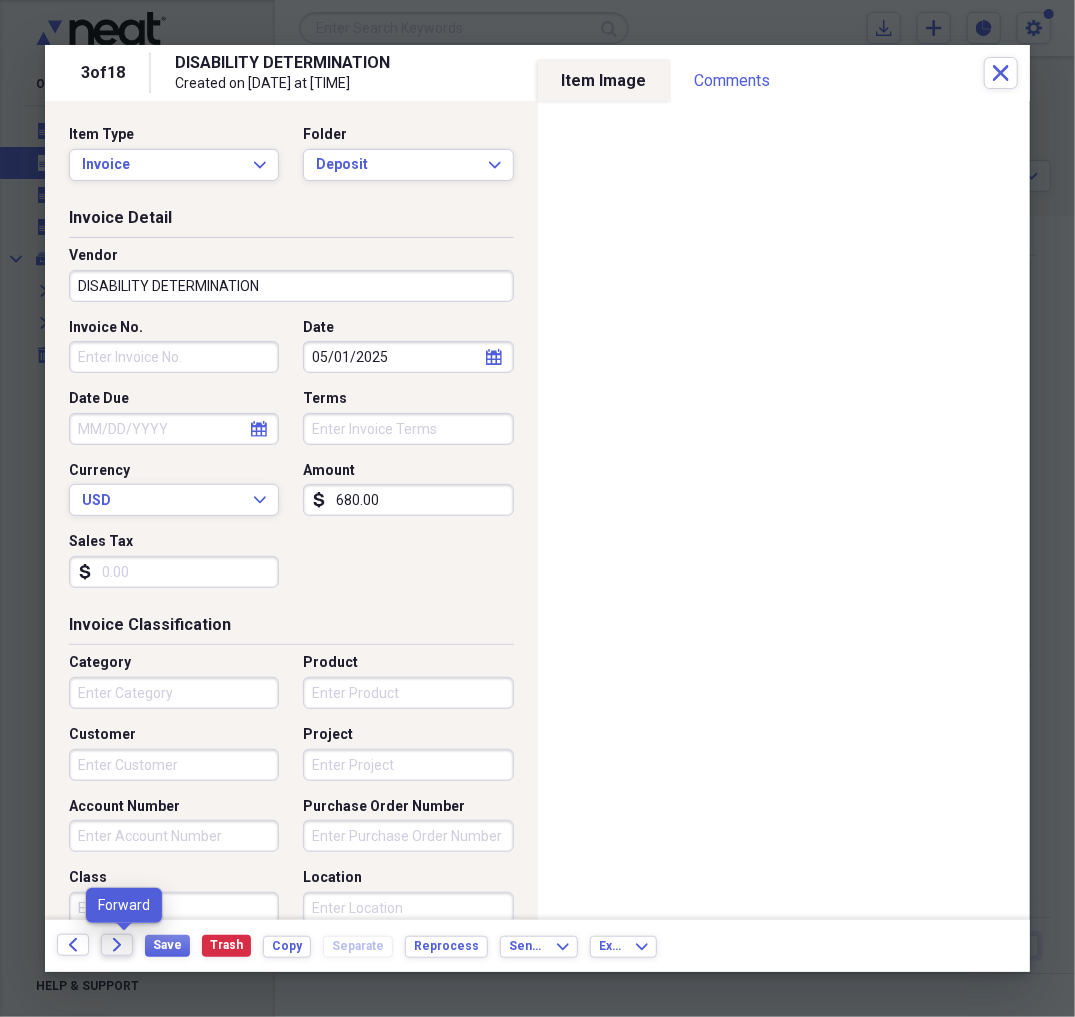 click on "Forward" 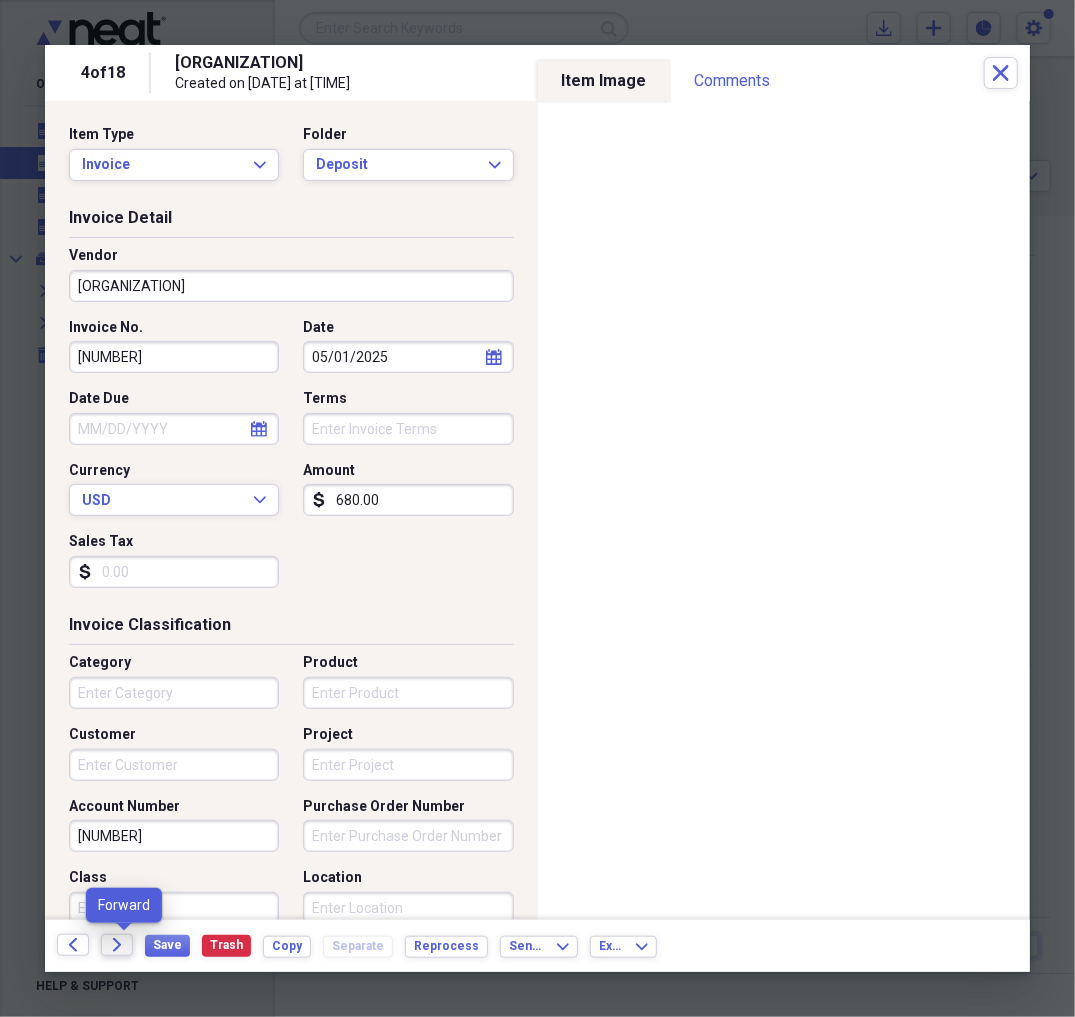 click on "Forward" at bounding box center (117, 945) 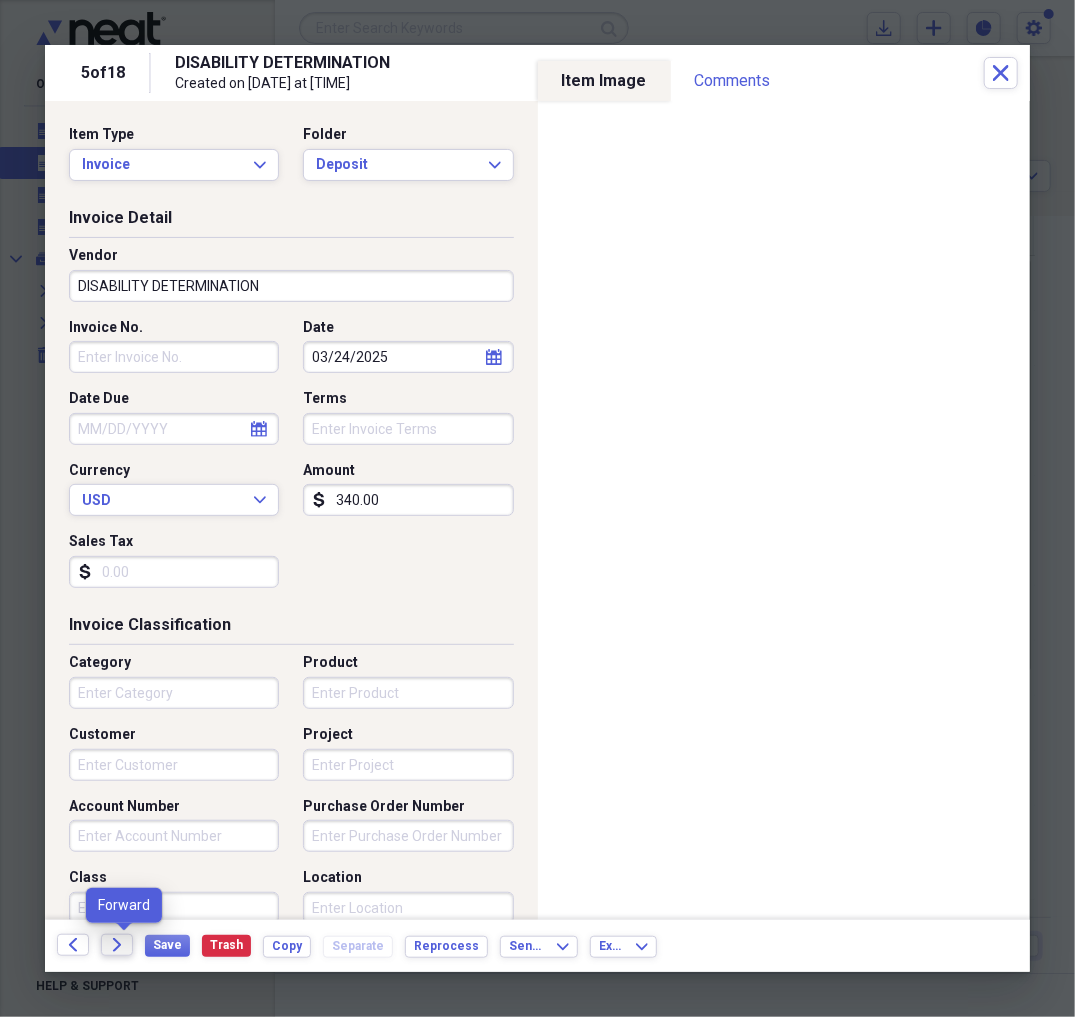 click on "Forward" 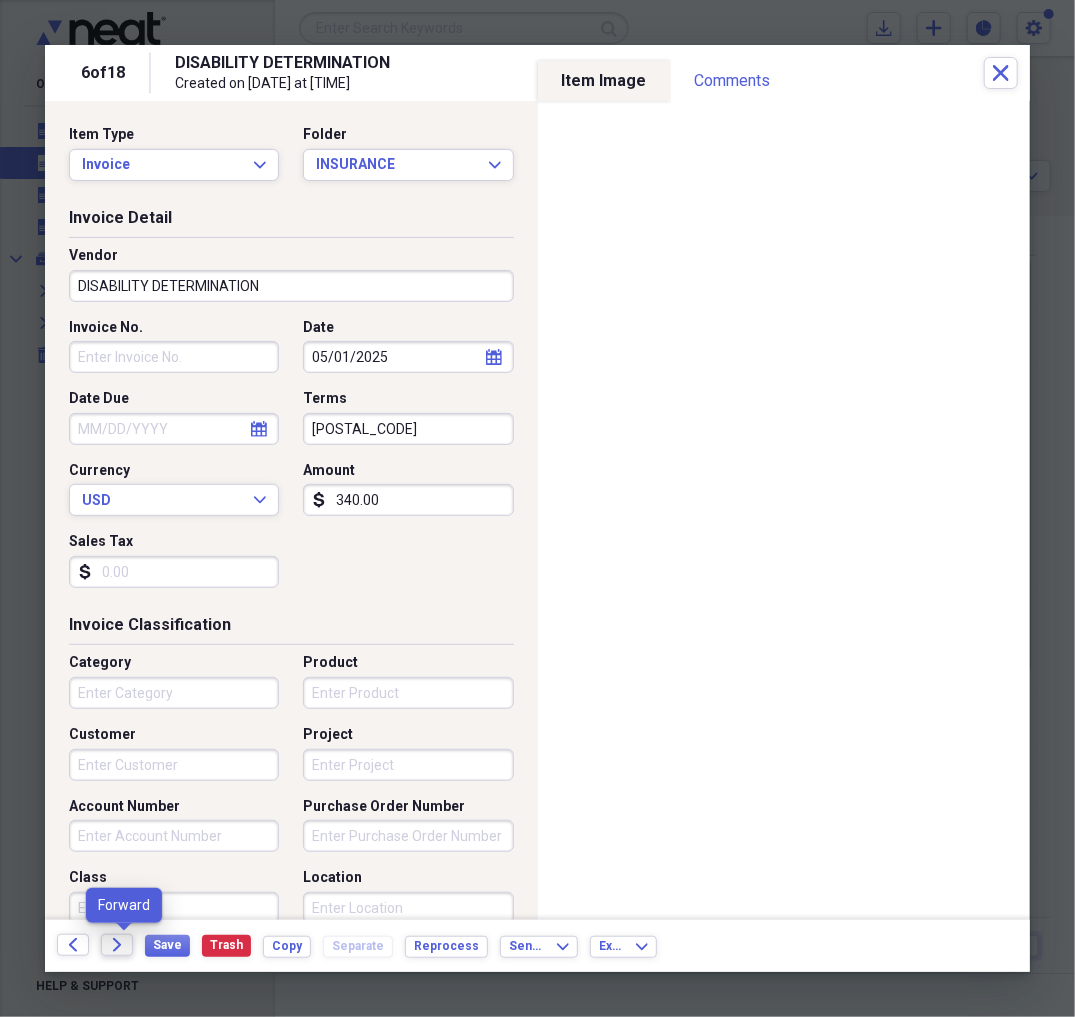click on "Forward" 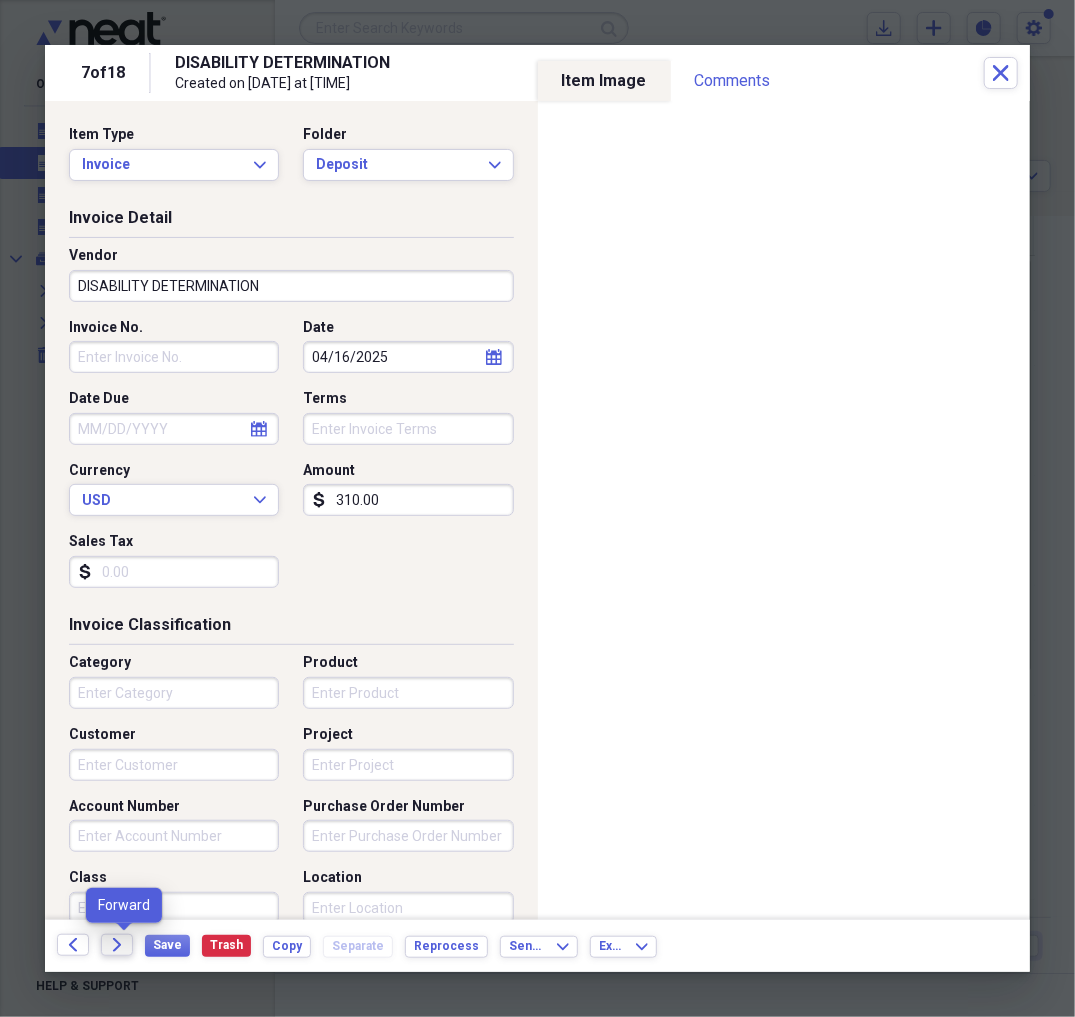 click 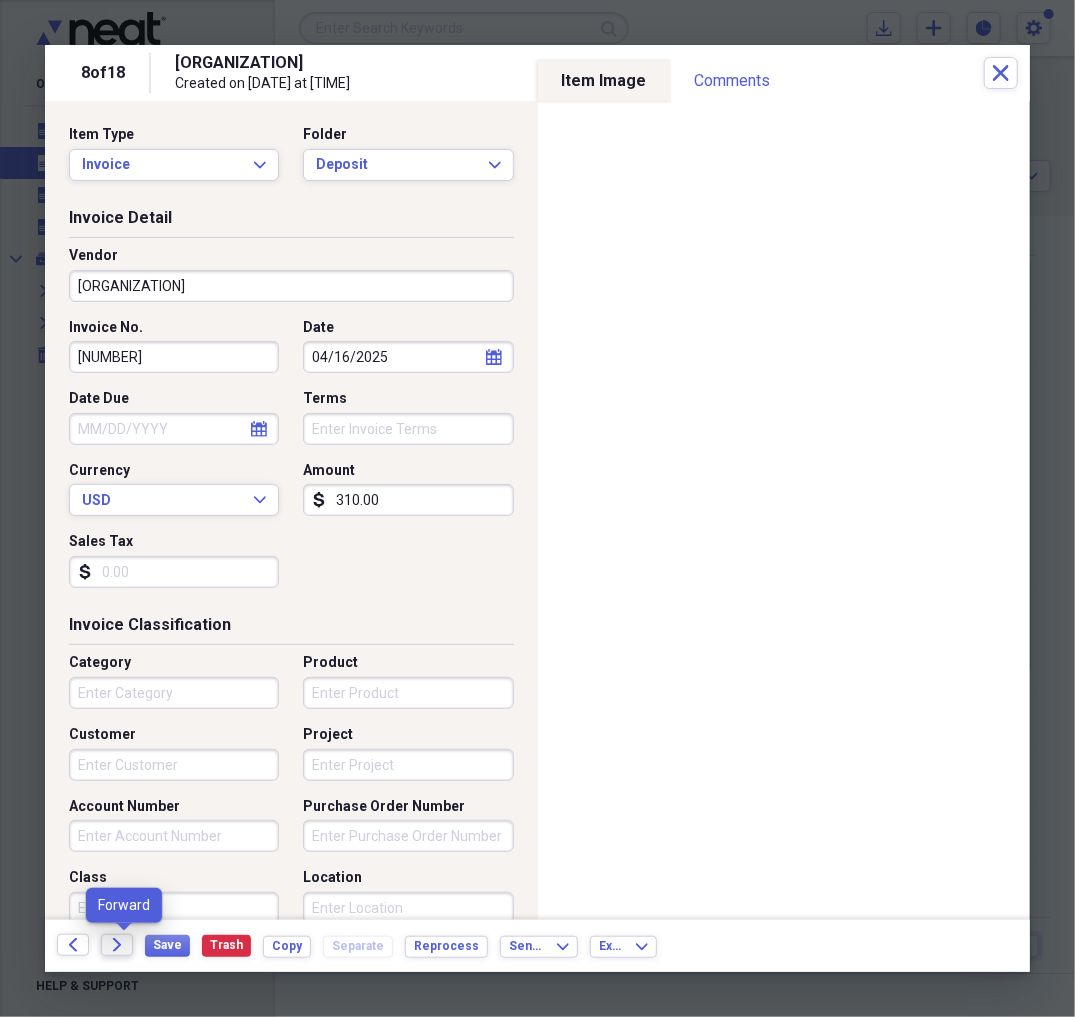 click 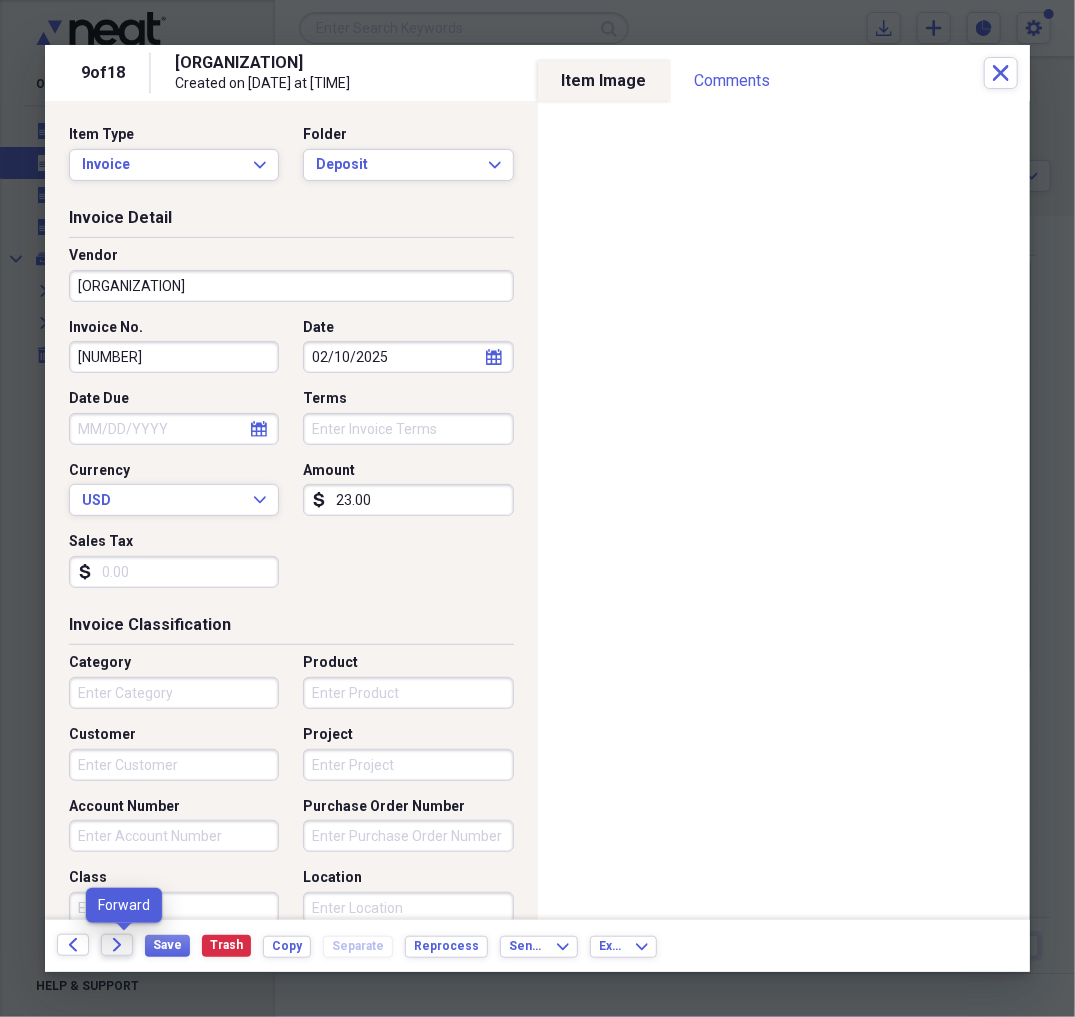 click on "Forward" 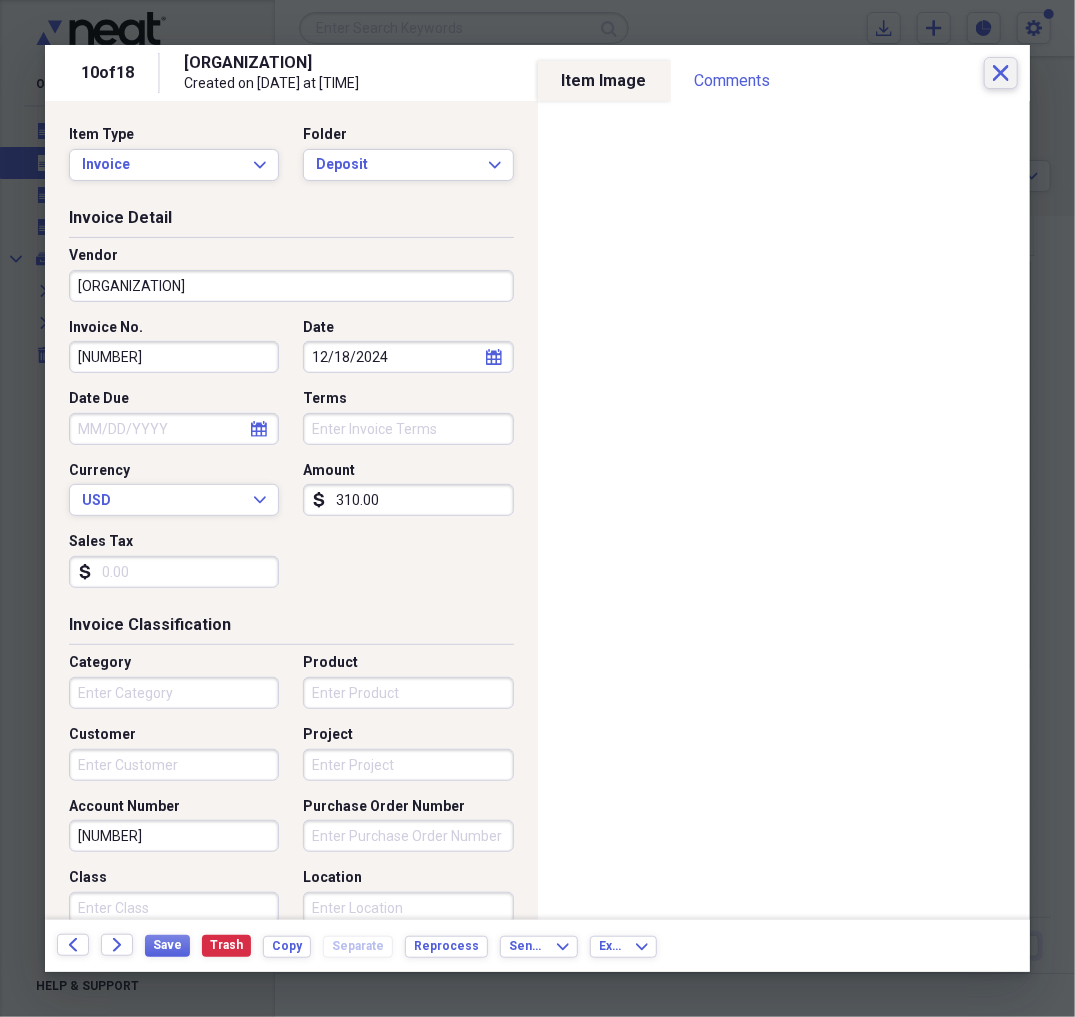 click on "Close" 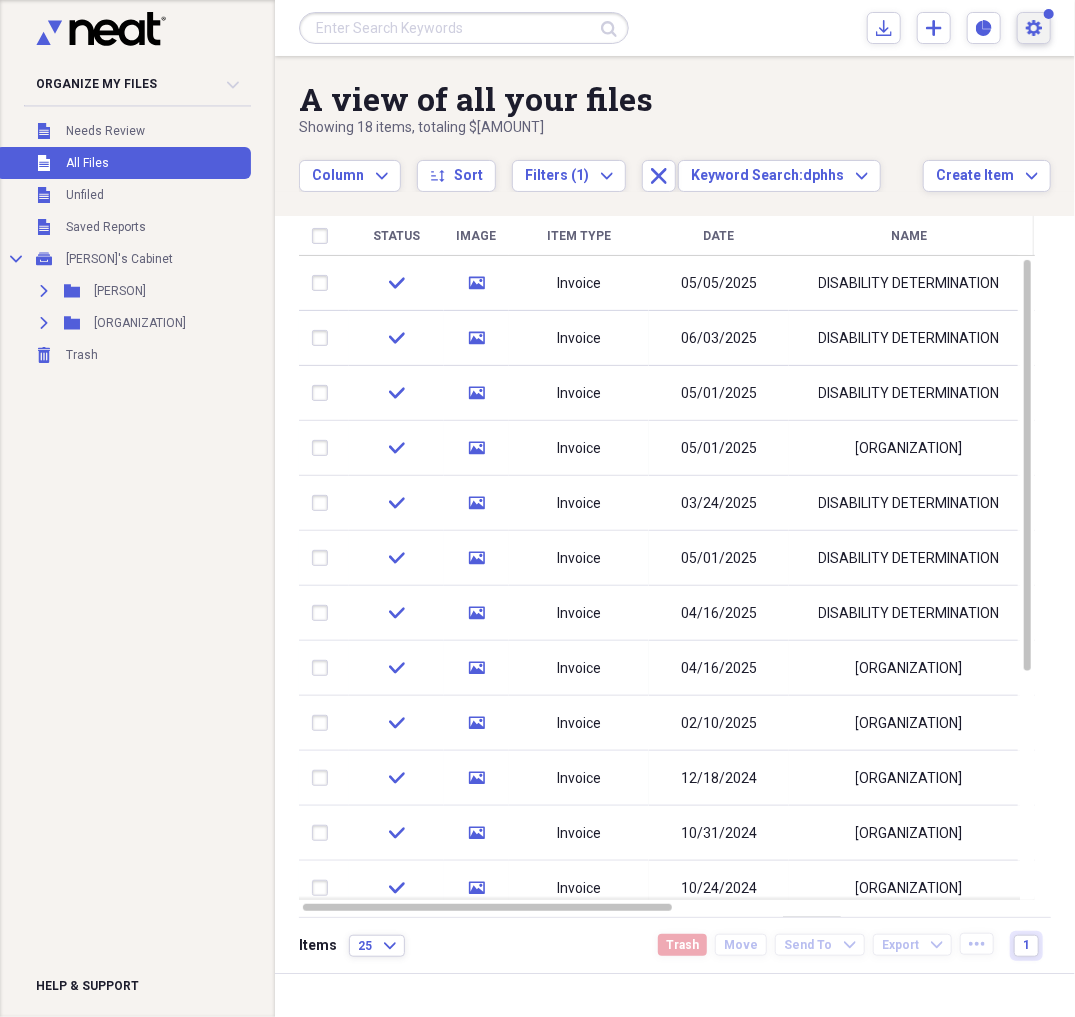 click on "Settings [PERSON] Expand" at bounding box center (1034, 28) 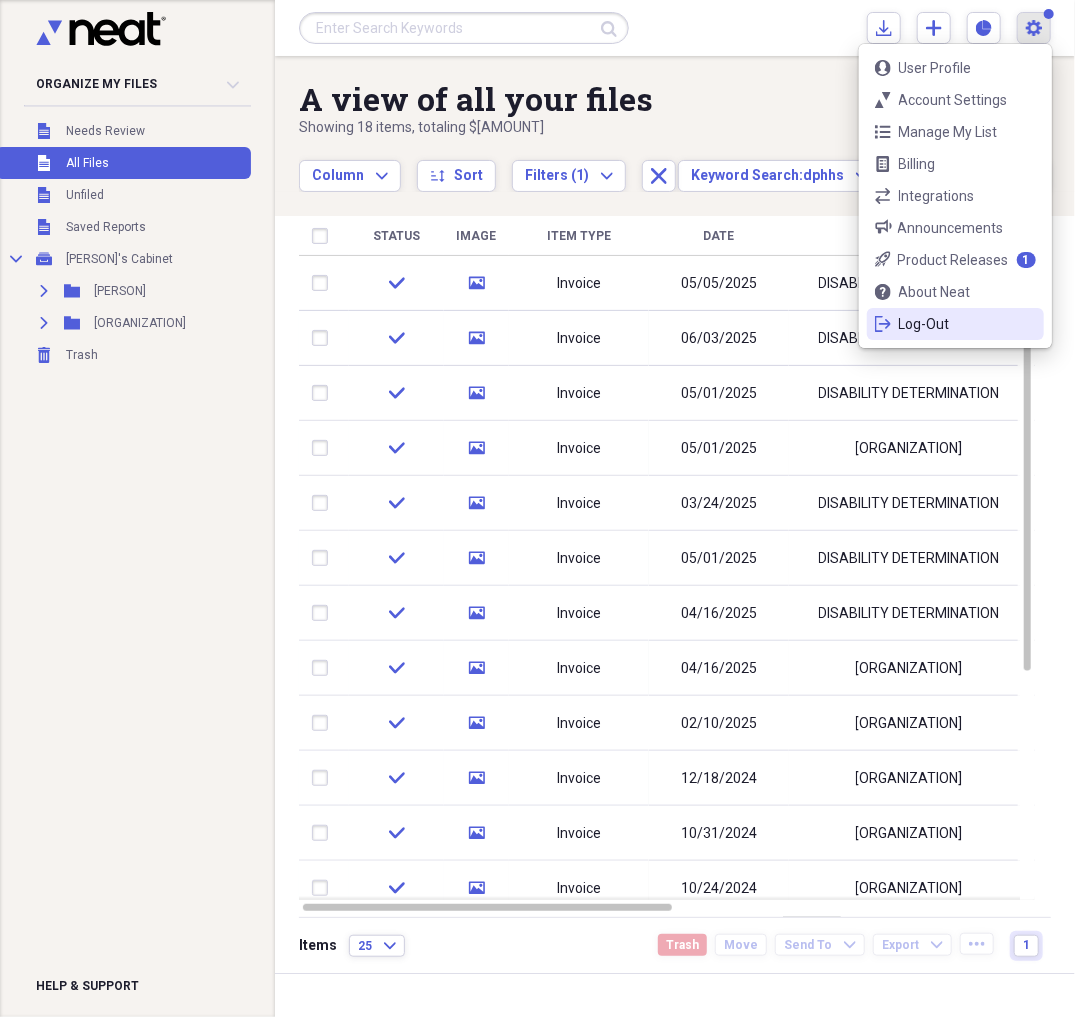 click on "logout Log-Out" at bounding box center [955, 324] 